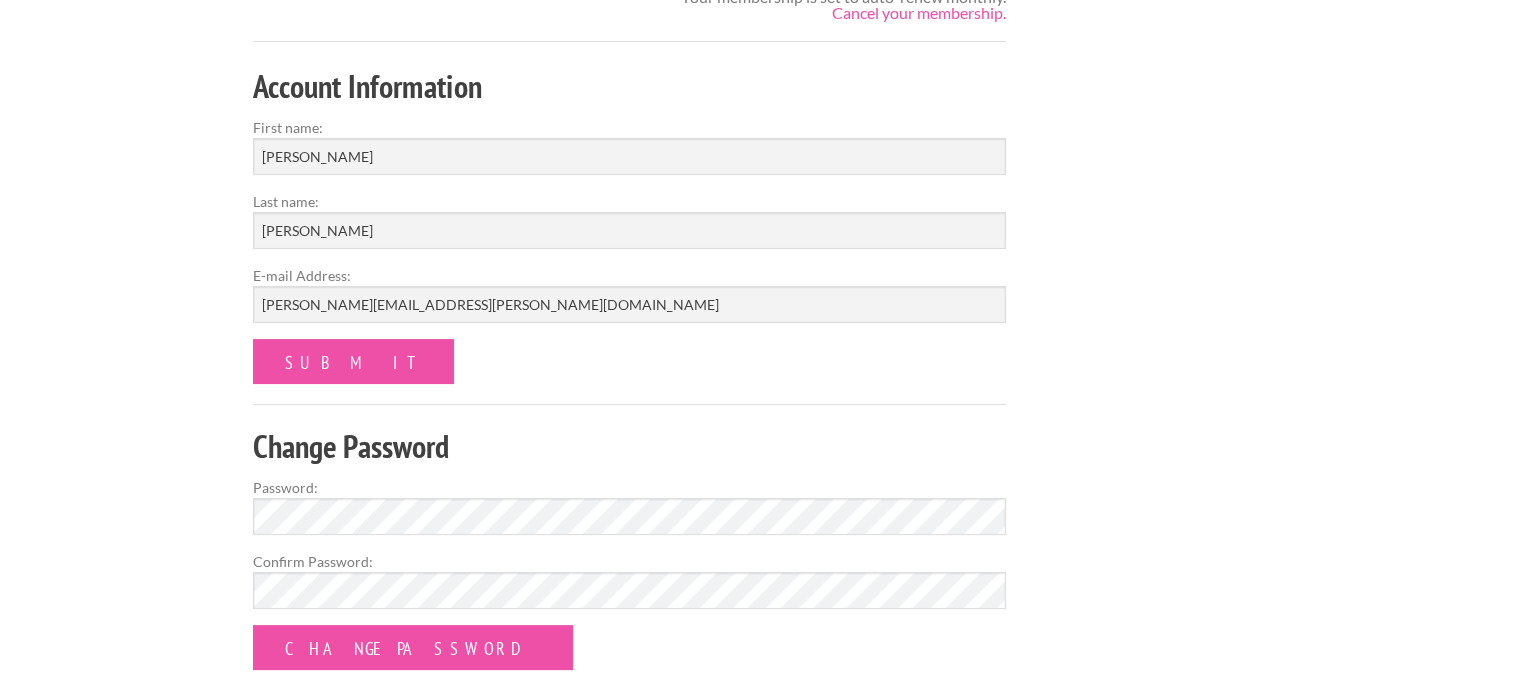 scroll, scrollTop: 0, scrollLeft: 0, axis: both 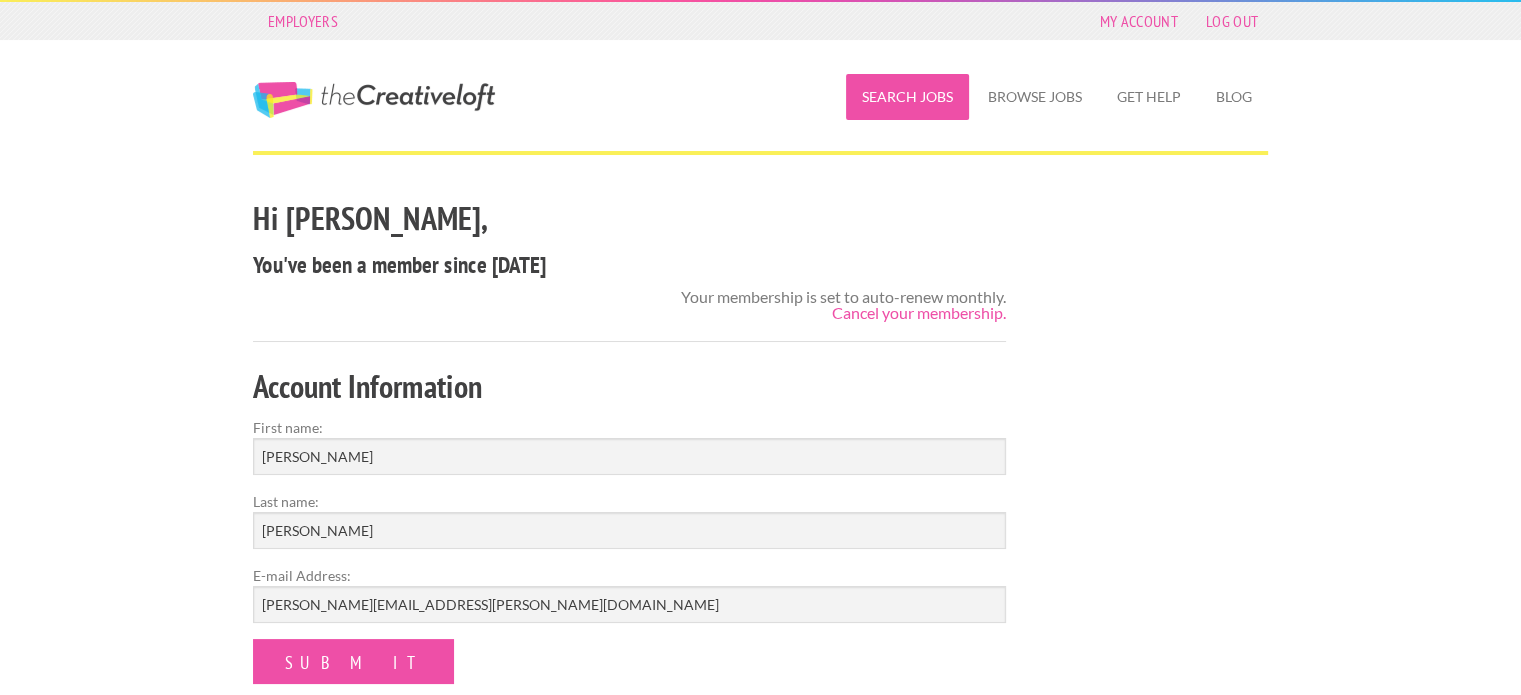 click on "Search Jobs" at bounding box center (907, 97) 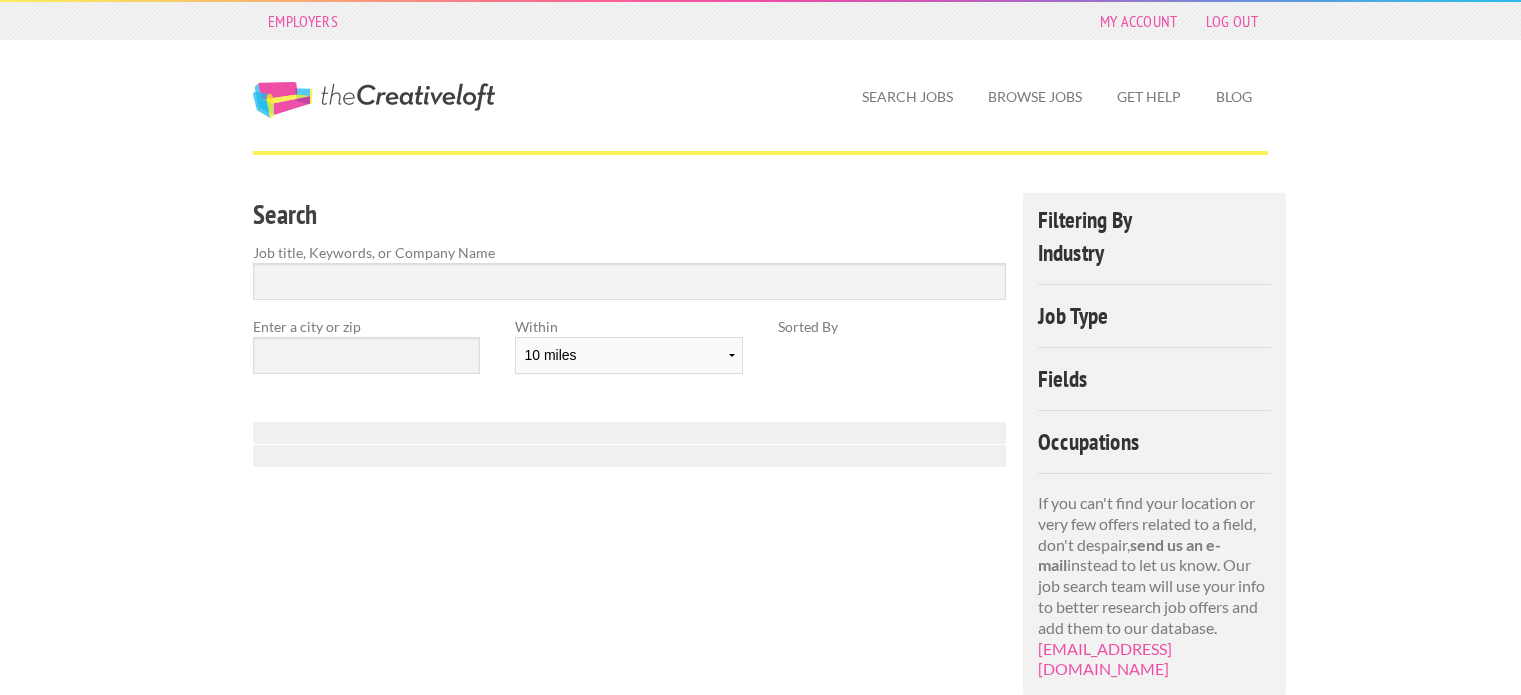 scroll, scrollTop: 0, scrollLeft: 0, axis: both 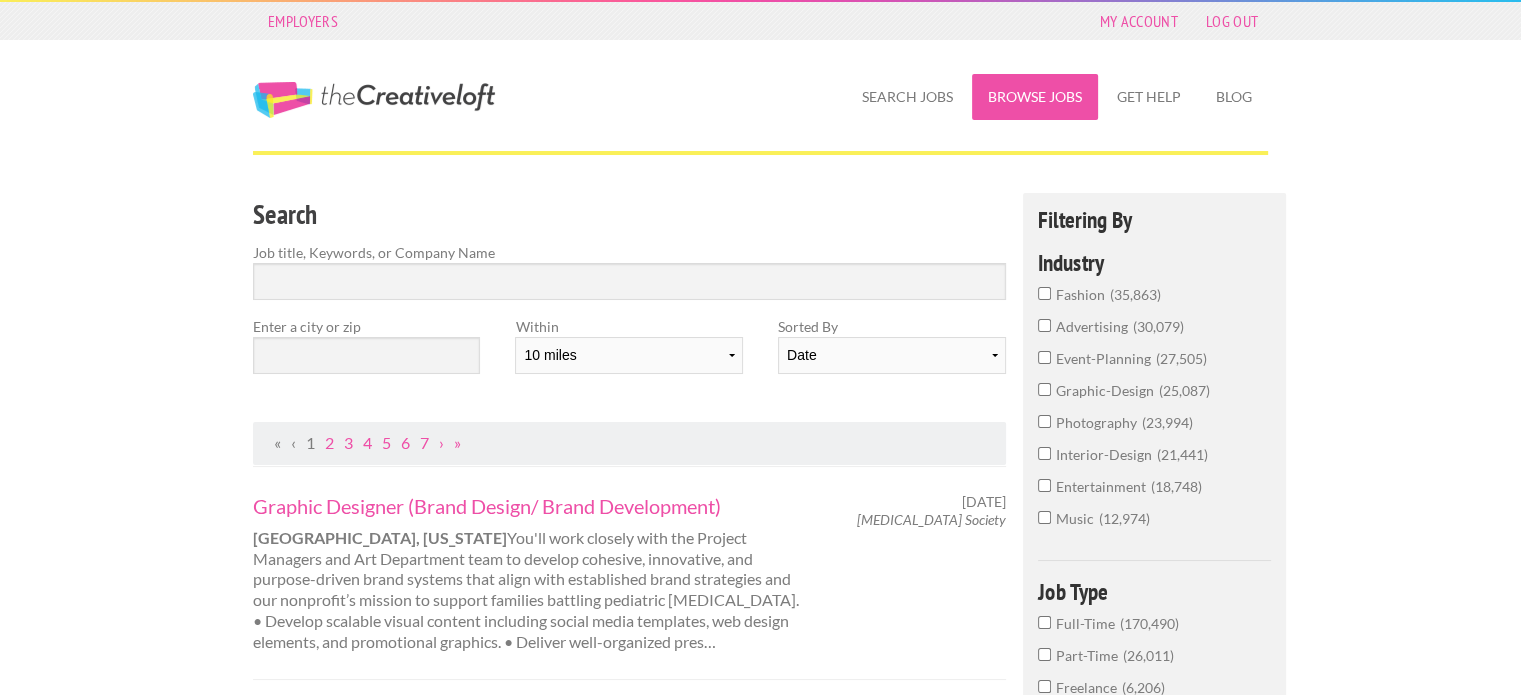 click on "Browse Jobs" at bounding box center (1035, 97) 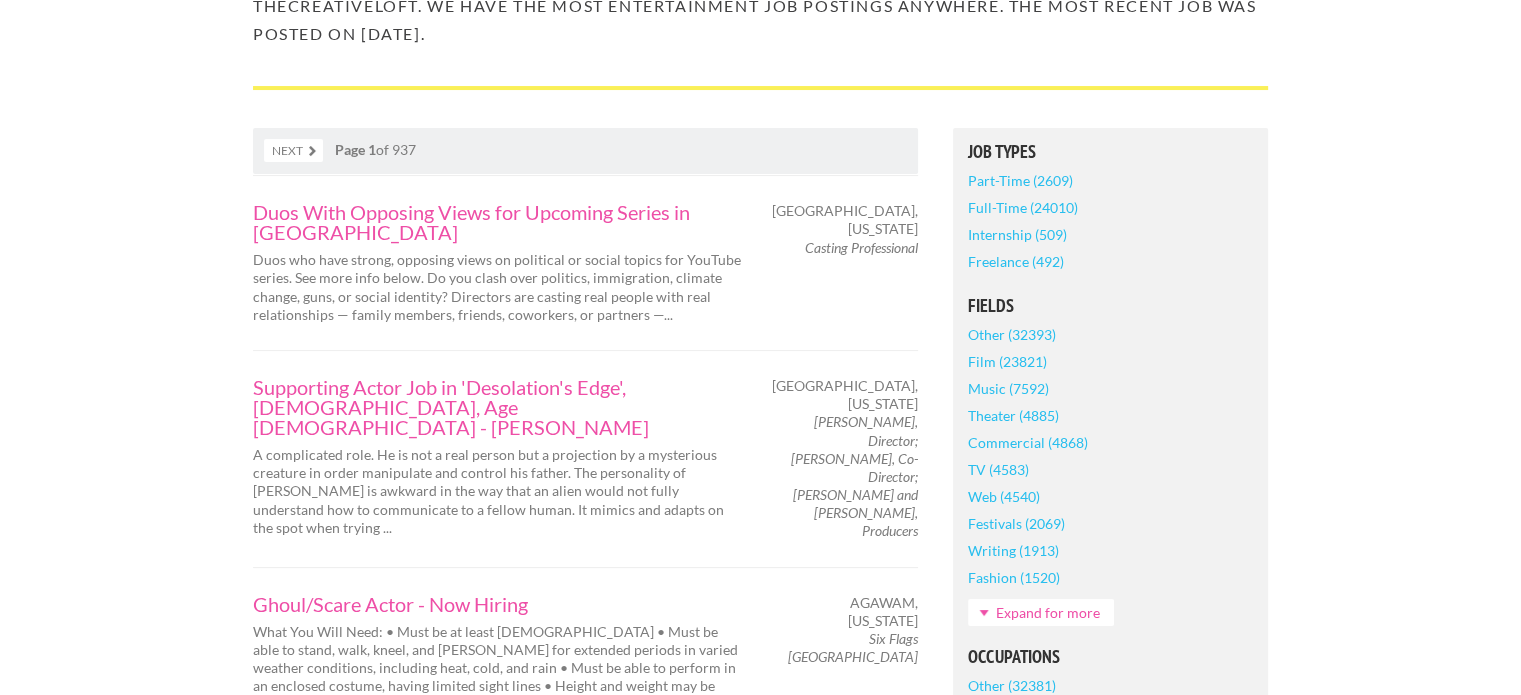 scroll, scrollTop: 300, scrollLeft: 0, axis: vertical 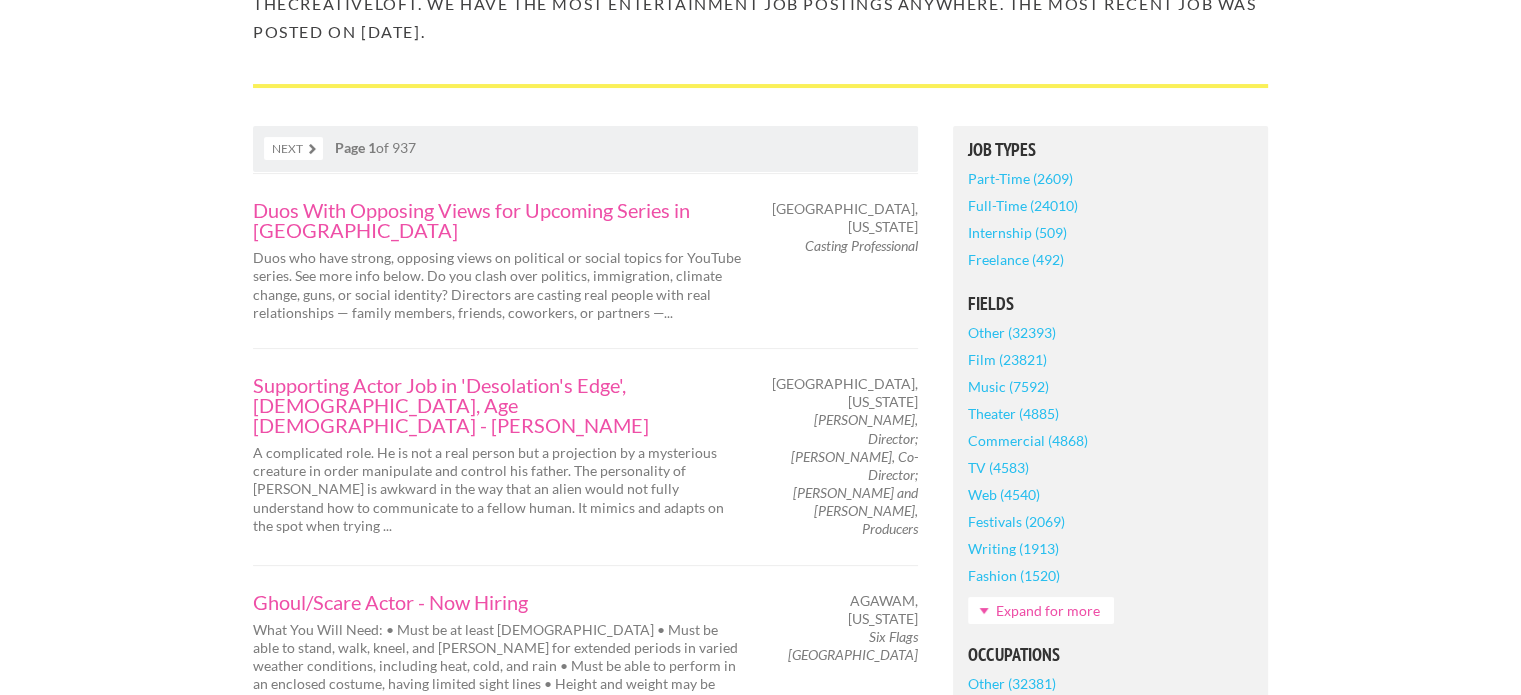 click on "Theater (4885)" at bounding box center [1013, 413] 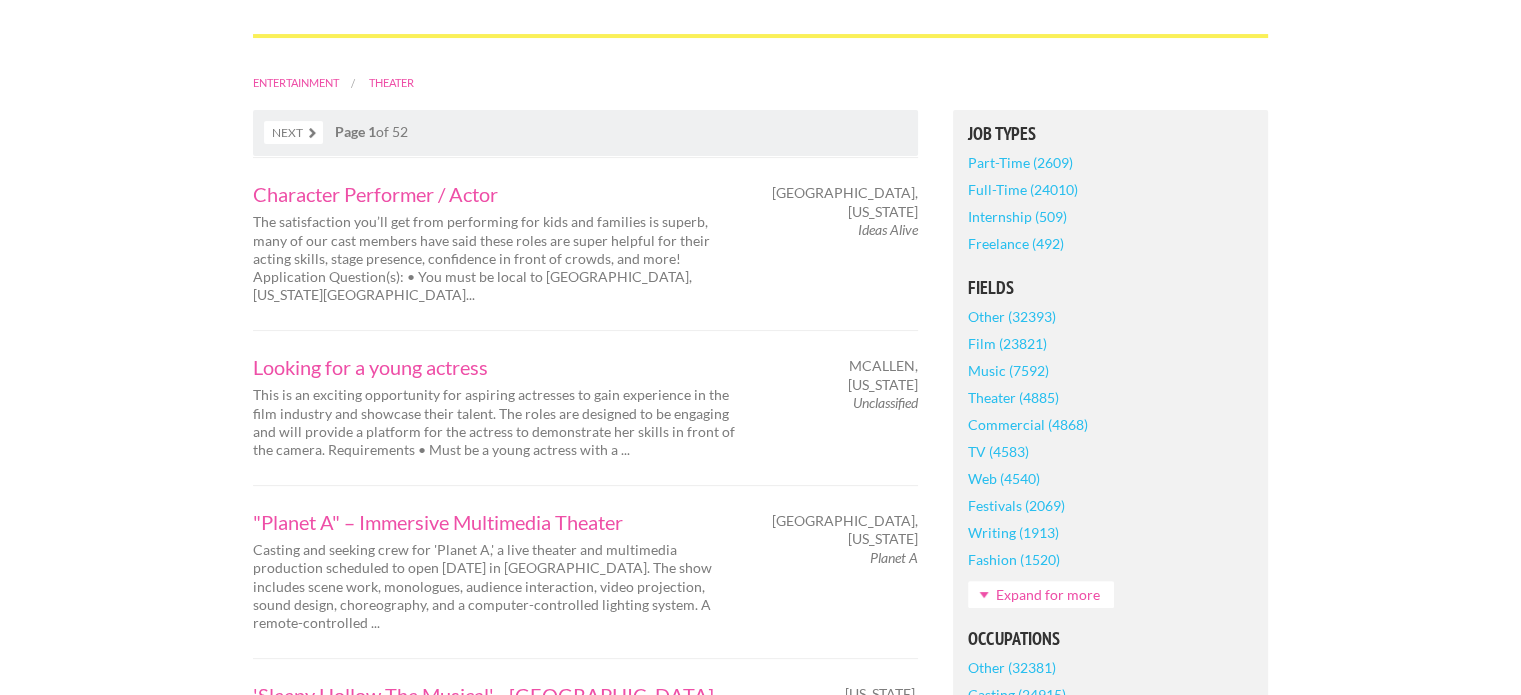 scroll, scrollTop: 400, scrollLeft: 0, axis: vertical 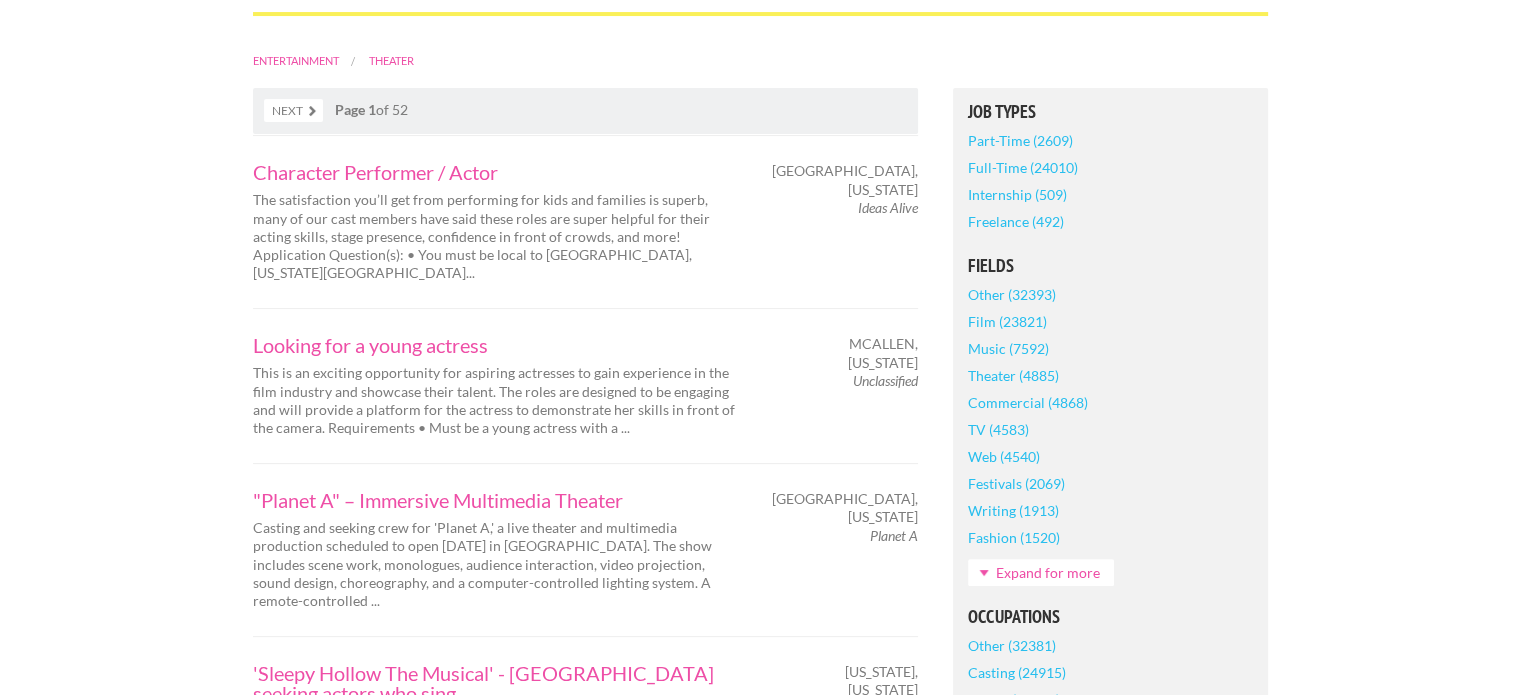 click on "Expand for more" at bounding box center [1041, 572] 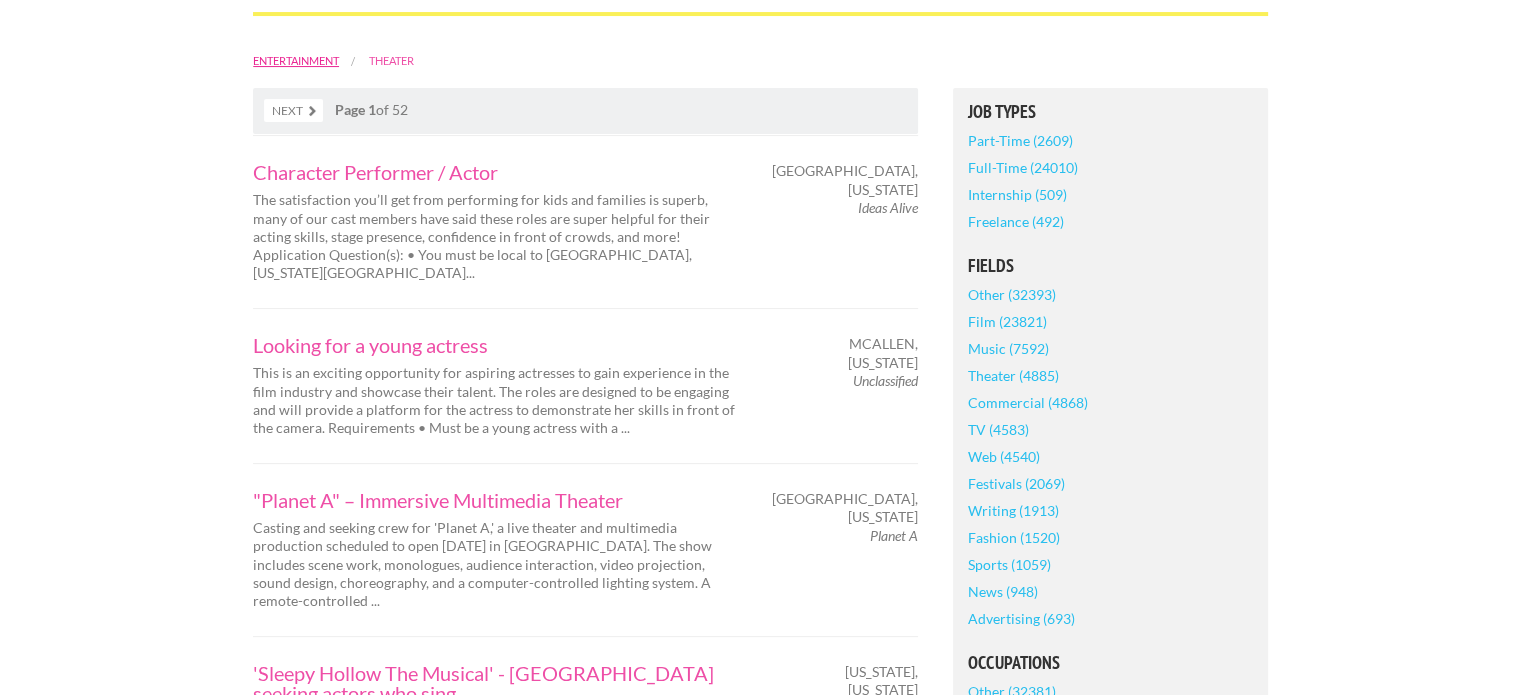 click on "Entertainment" at bounding box center [296, 60] 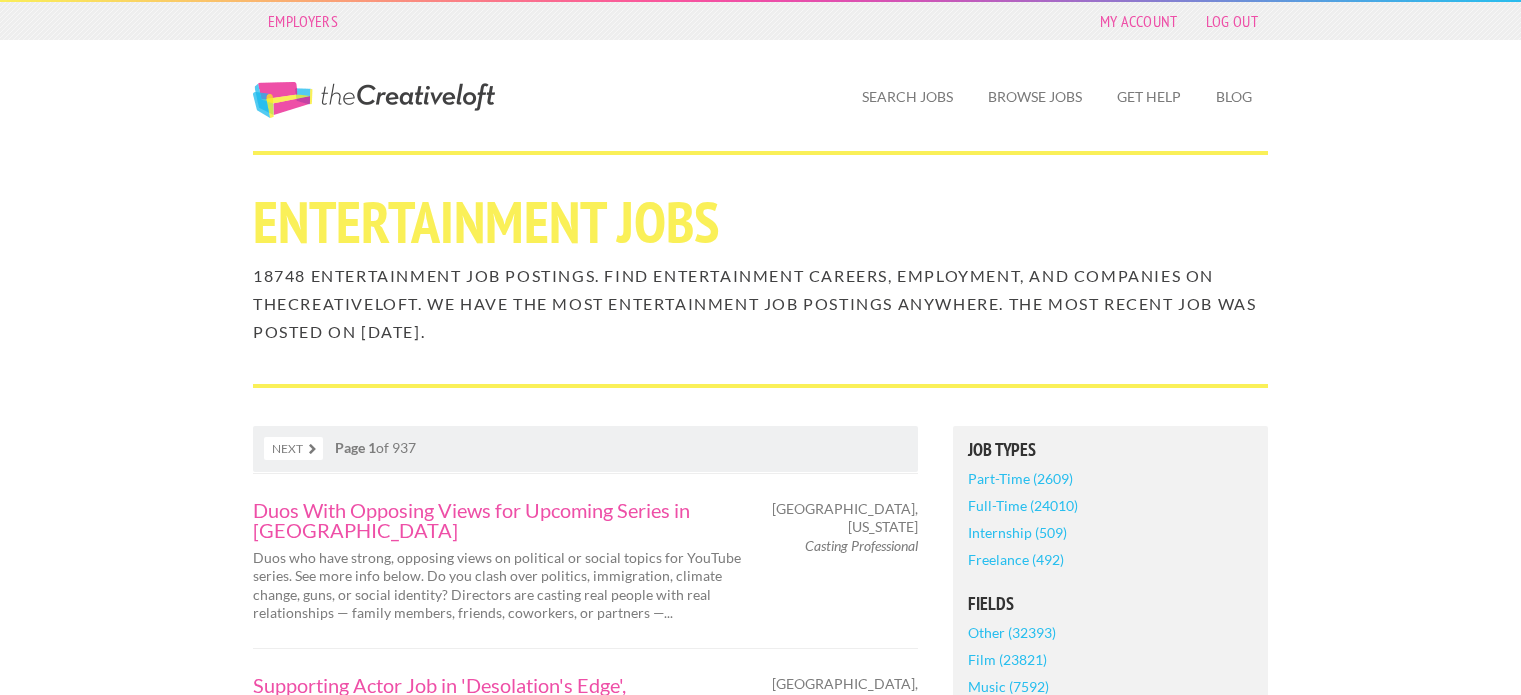 scroll, scrollTop: 0, scrollLeft: 0, axis: both 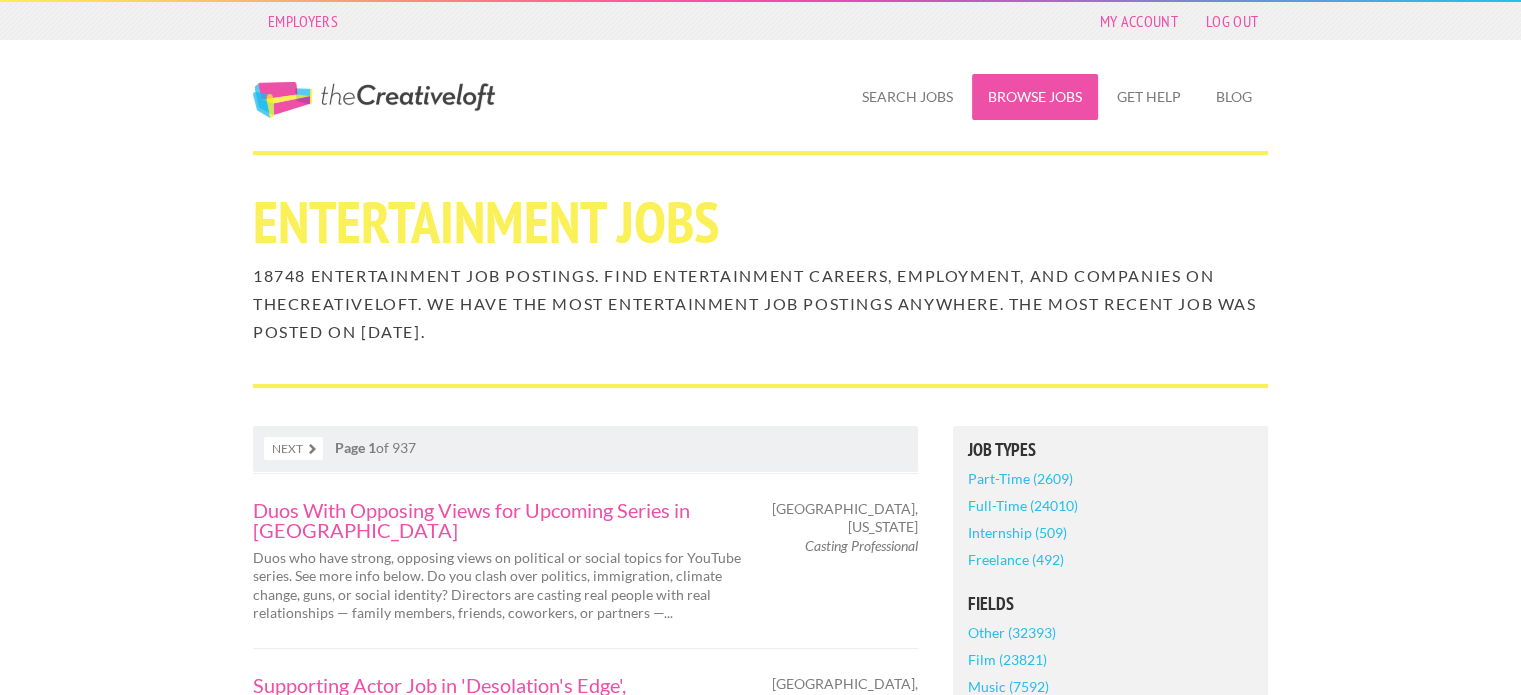 click on "Browse Jobs" at bounding box center (1035, 97) 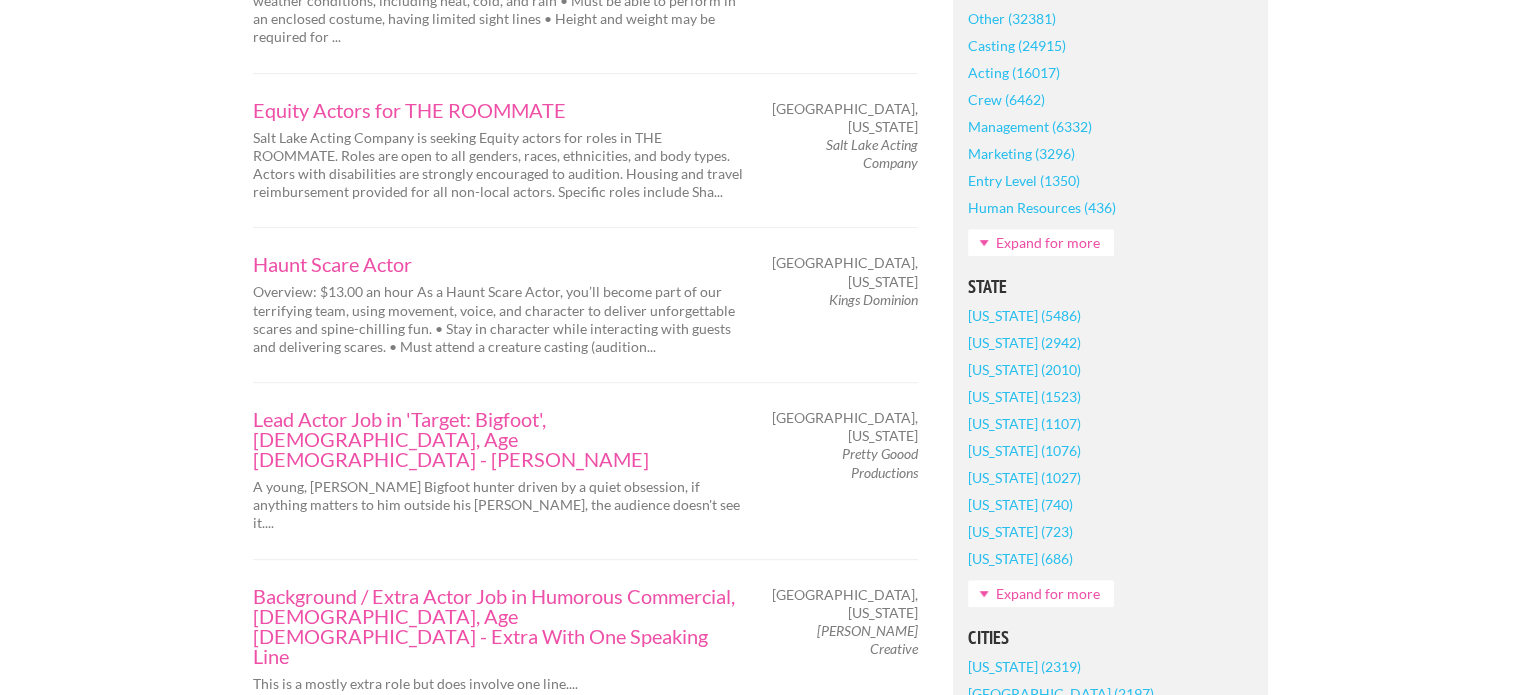 scroll, scrollTop: 1000, scrollLeft: 0, axis: vertical 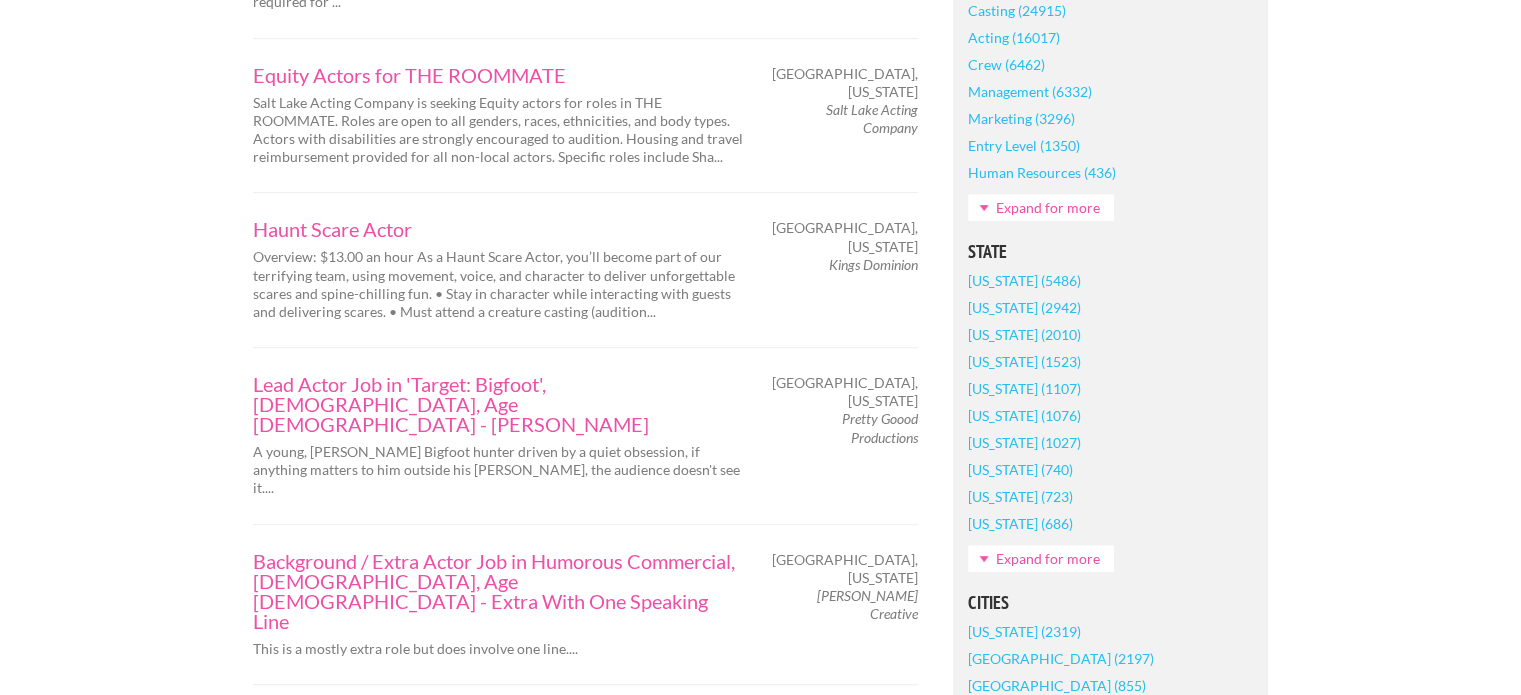 click on "Expand for more" at bounding box center [1041, 558] 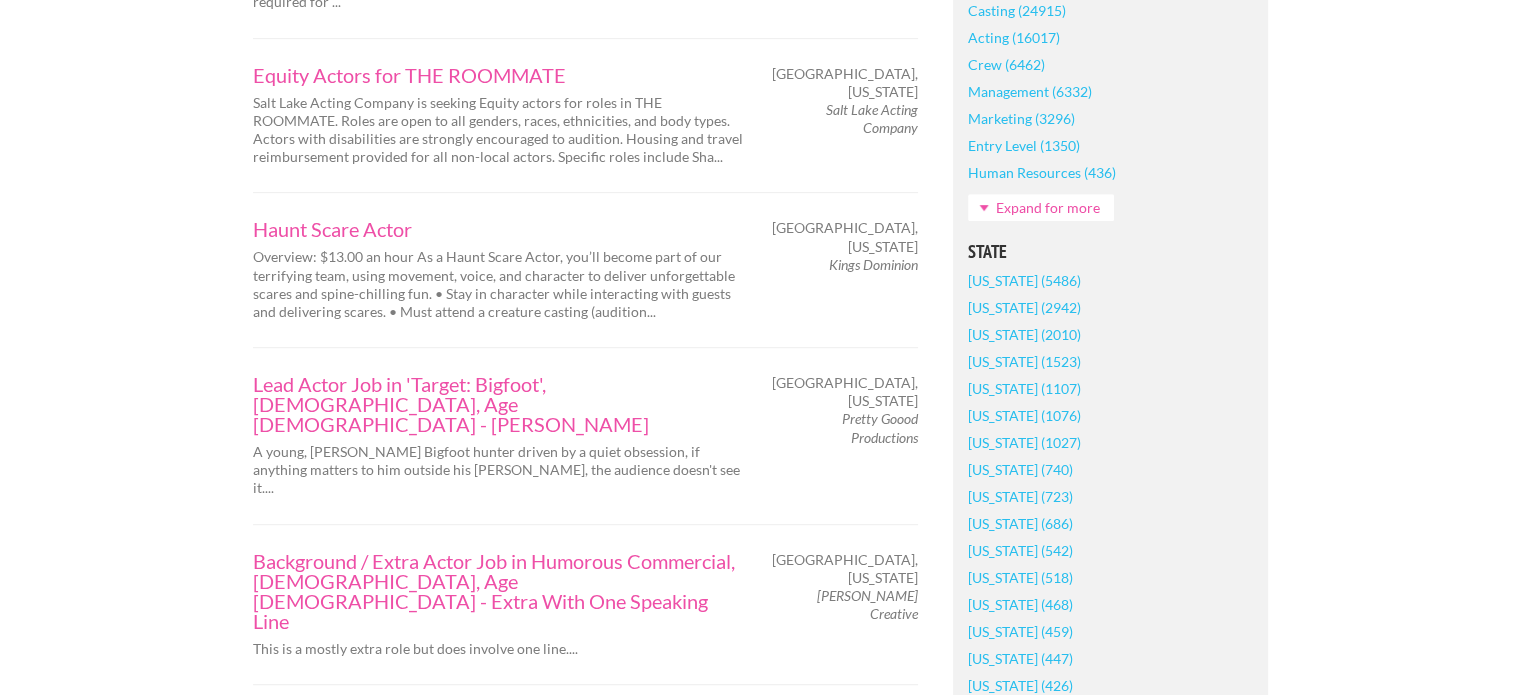 click on "[US_STATE] (542)" at bounding box center [1020, 550] 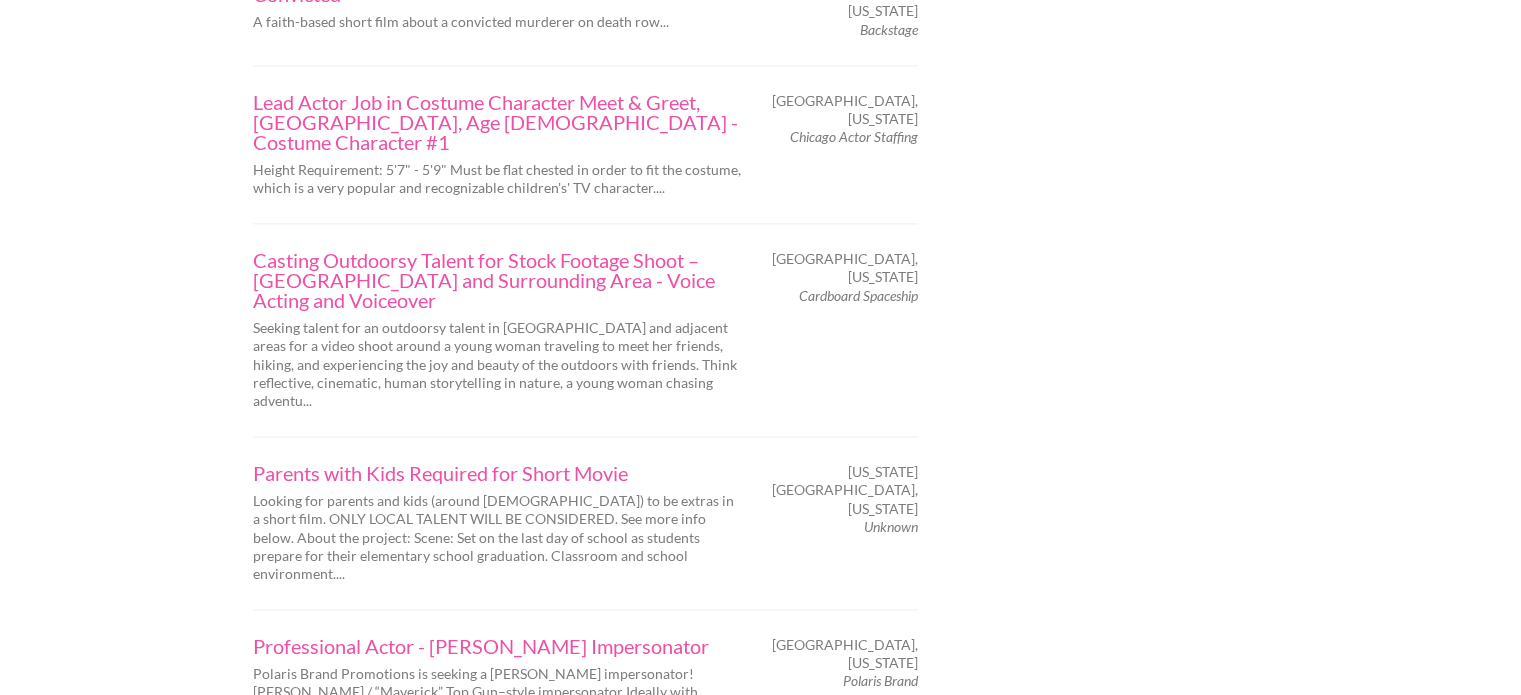 scroll, scrollTop: 3100, scrollLeft: 0, axis: vertical 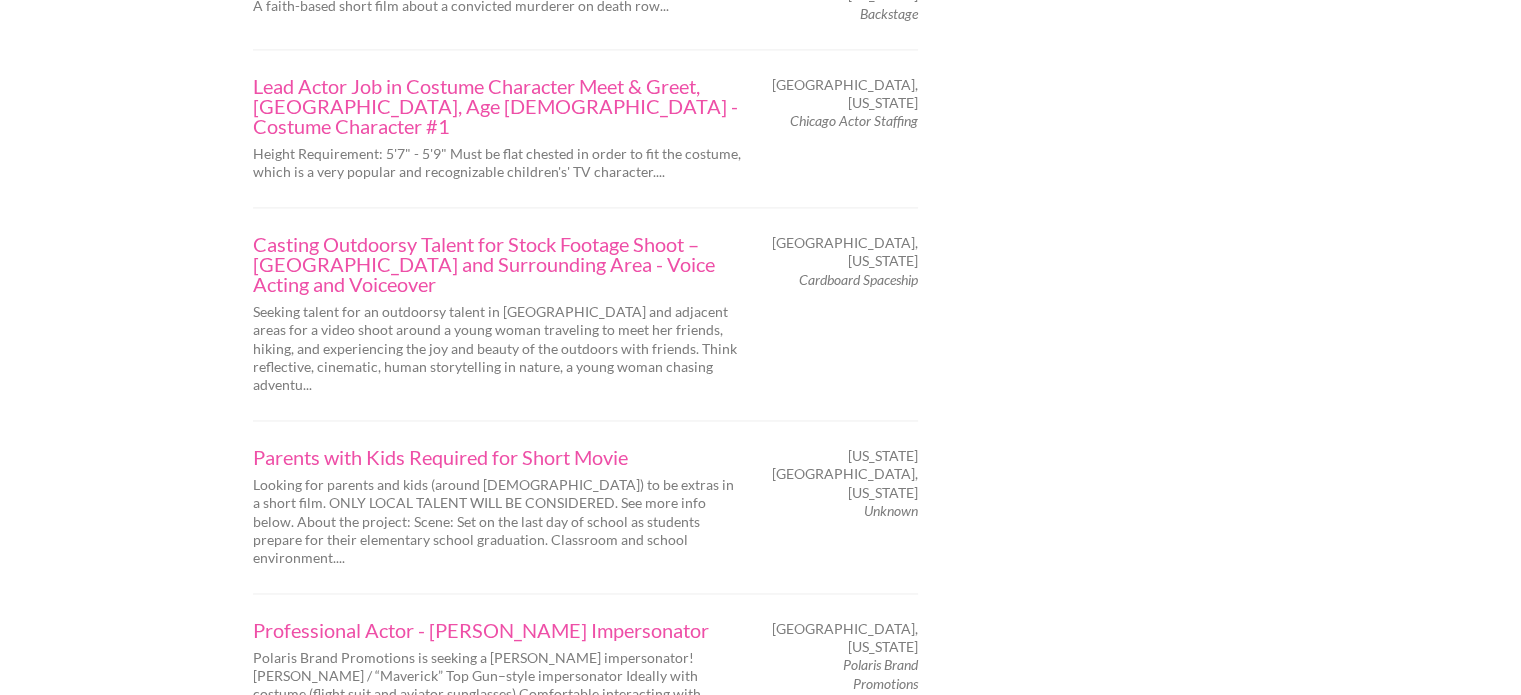 click on "Next" at bounding box center [293, 788] 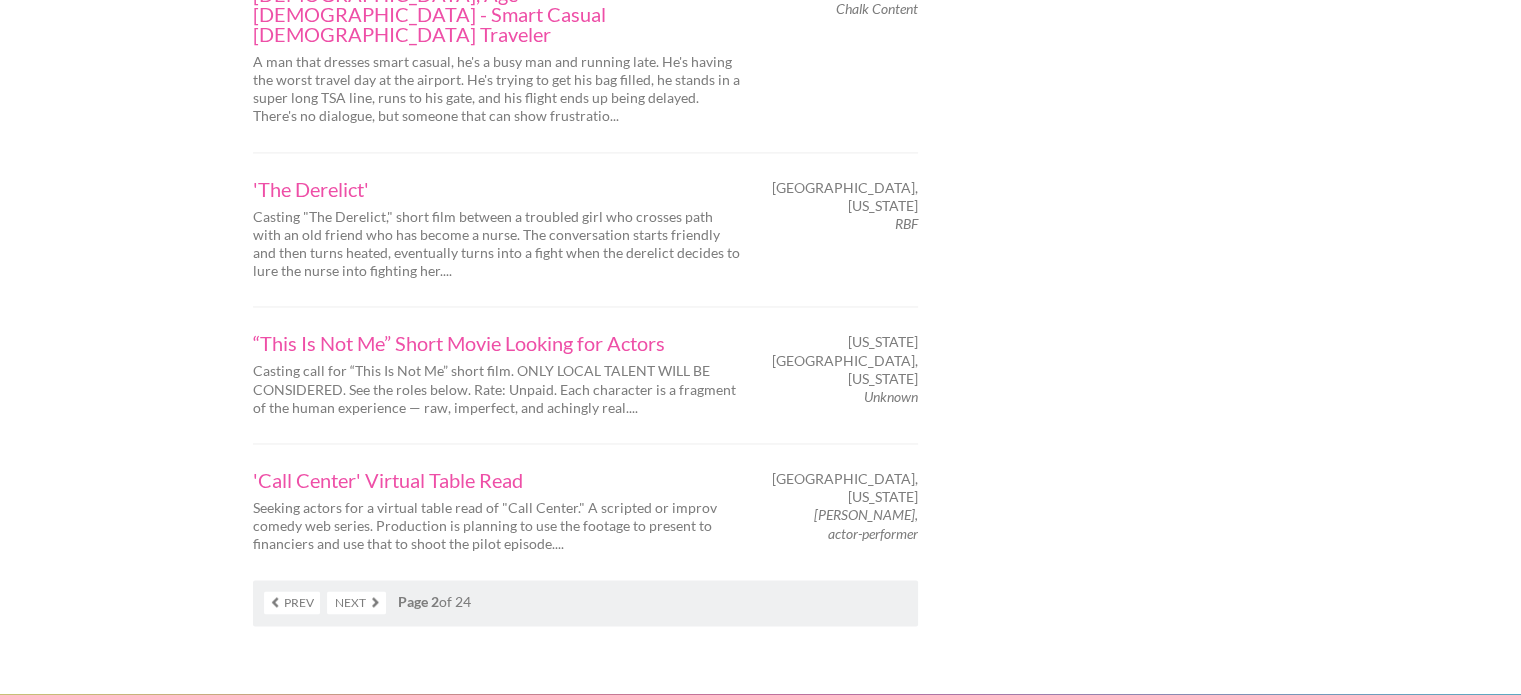 scroll, scrollTop: 3200, scrollLeft: 0, axis: vertical 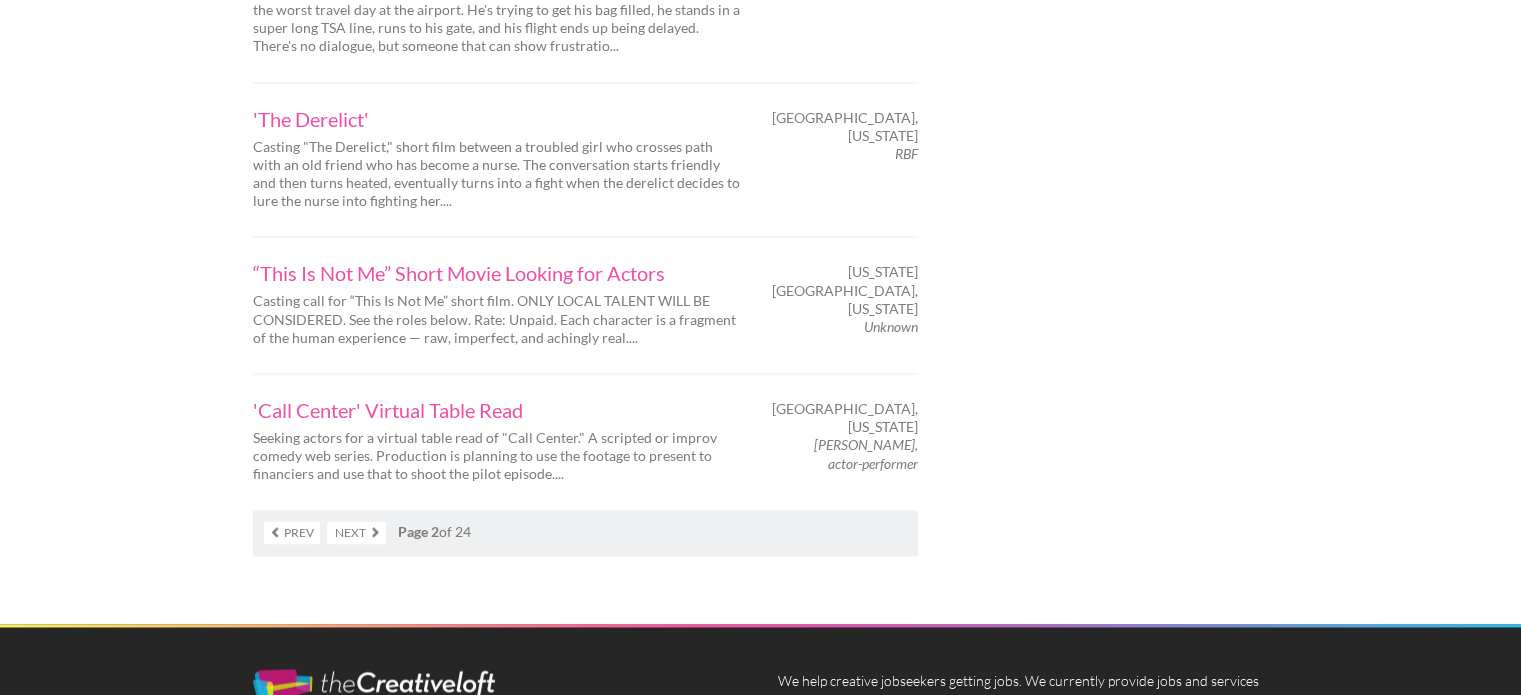 click on "Next" at bounding box center [356, 532] 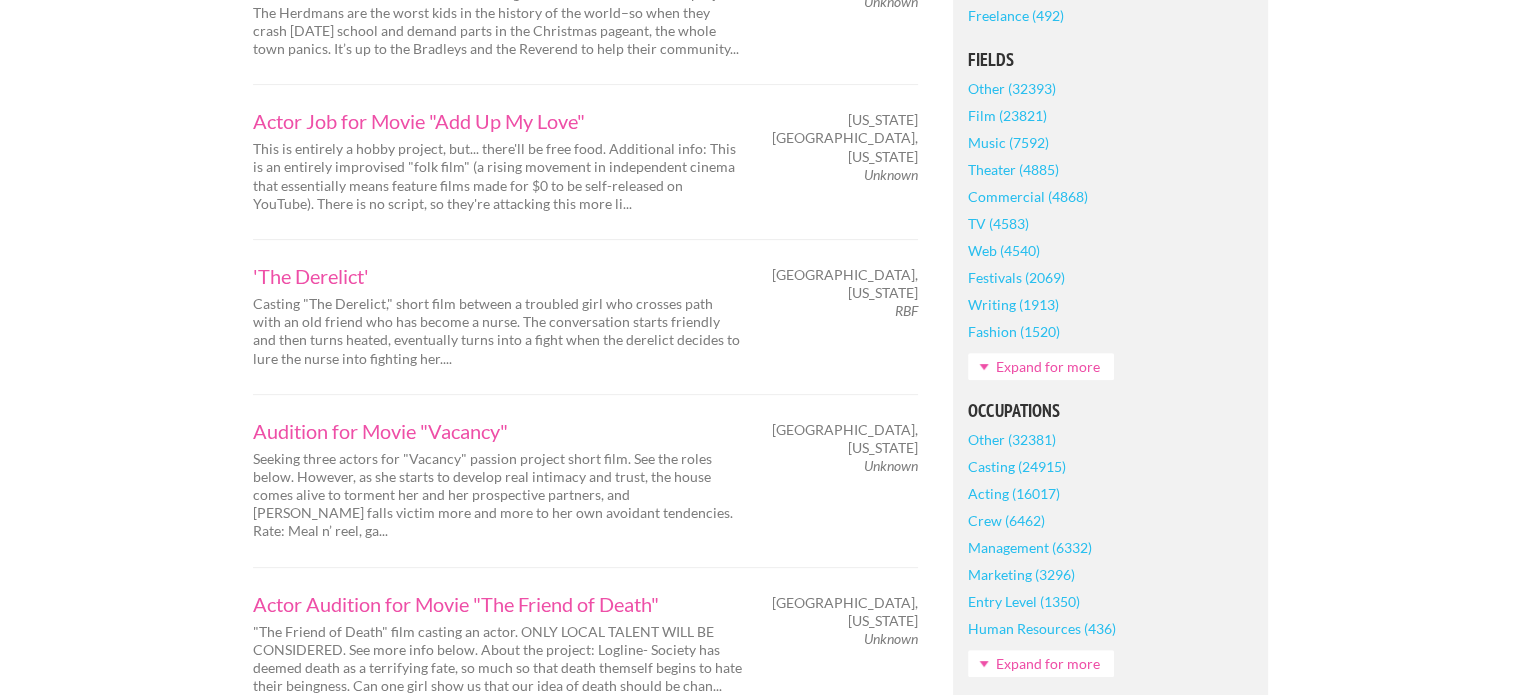 scroll, scrollTop: 0, scrollLeft: 0, axis: both 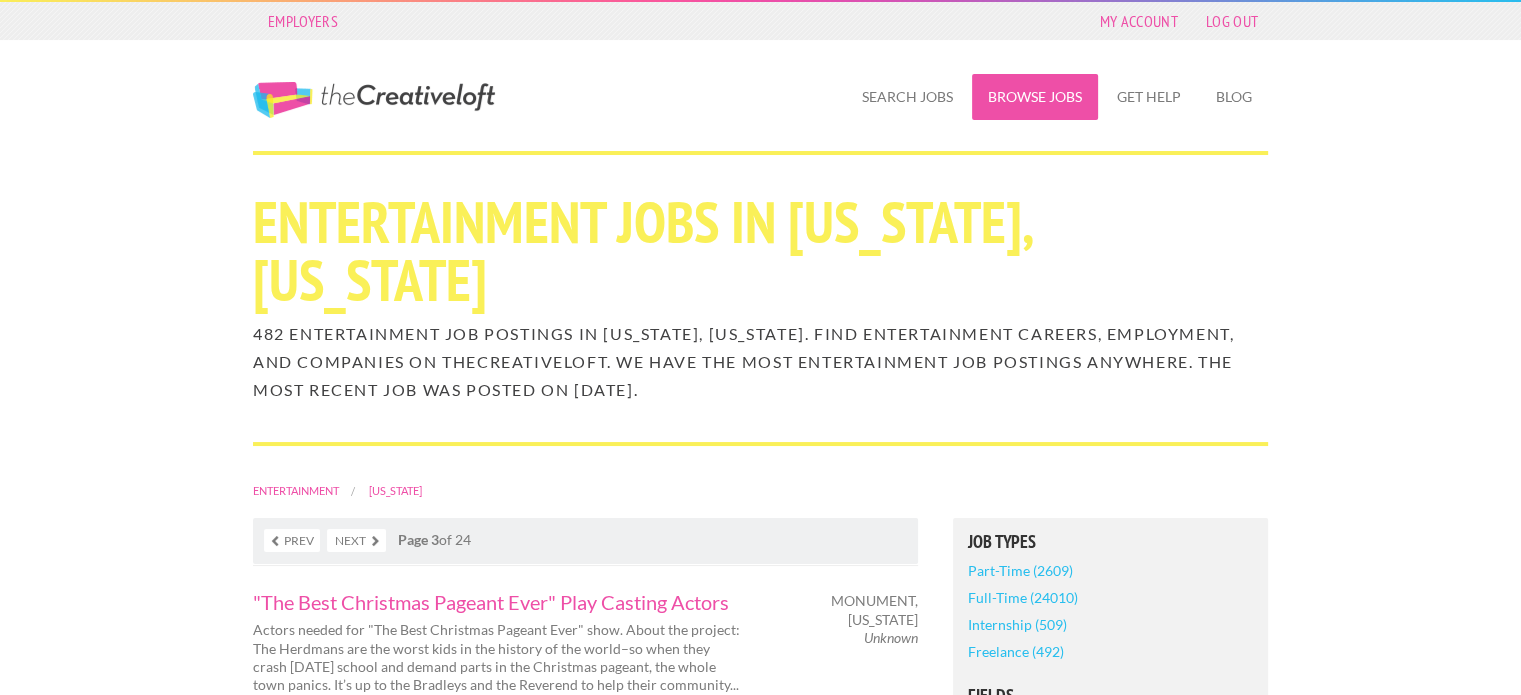 click on "Browse Jobs" at bounding box center [1035, 97] 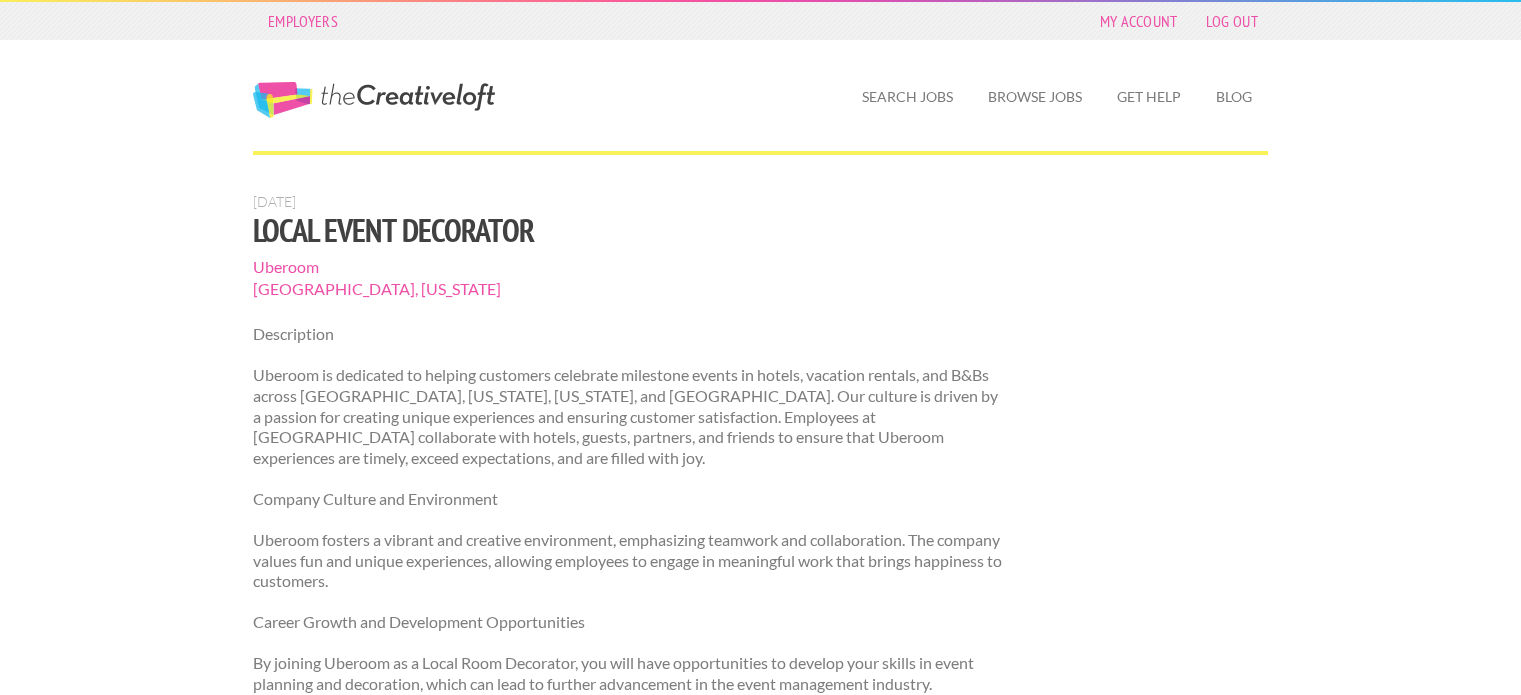scroll, scrollTop: 0, scrollLeft: 0, axis: both 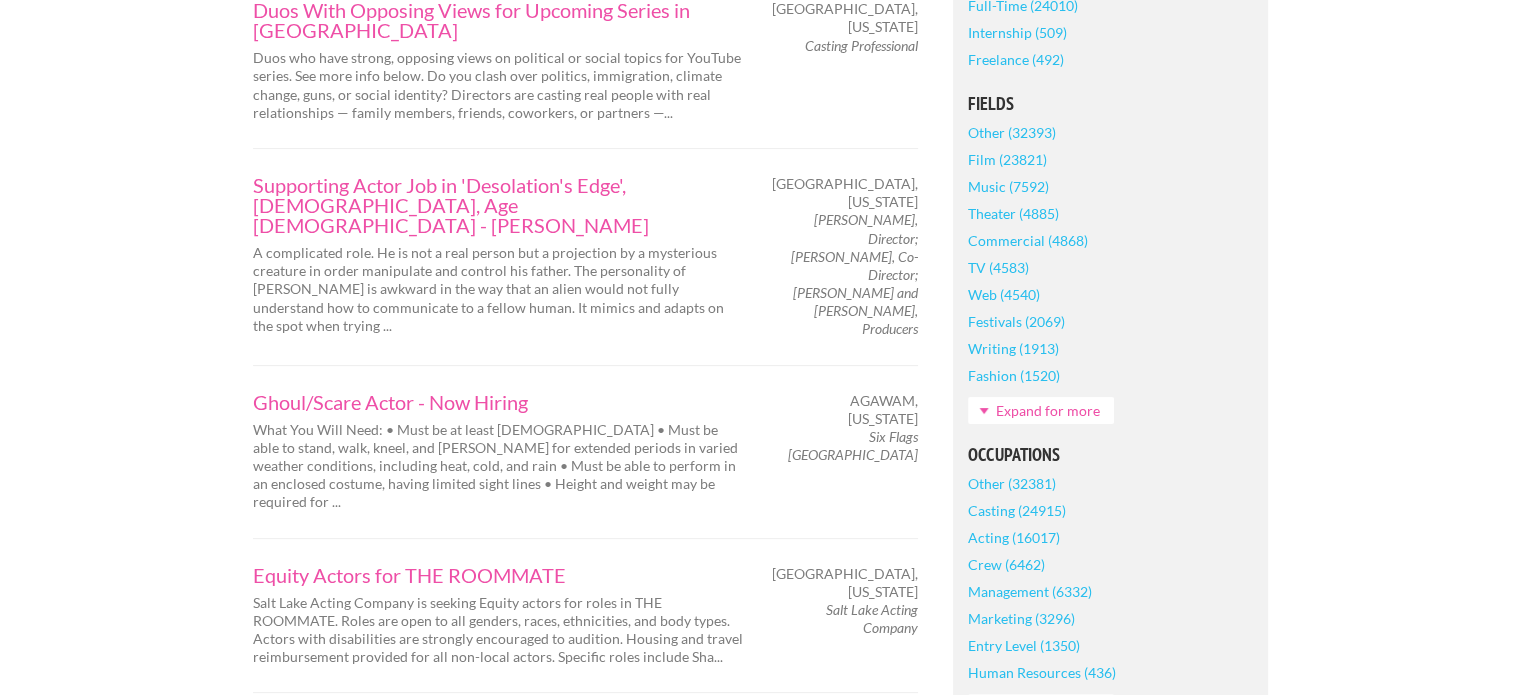 click on "Expand for more" at bounding box center [1041, 410] 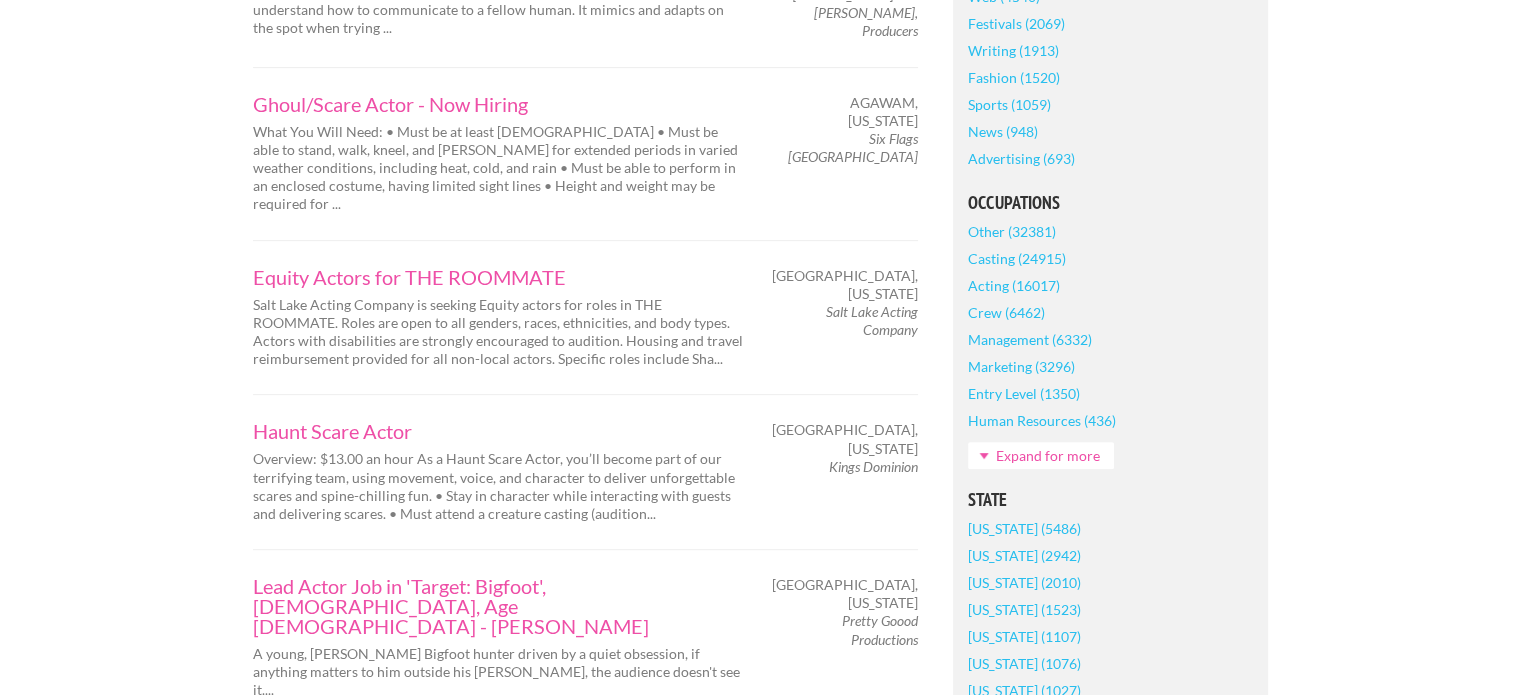 scroll, scrollTop: 800, scrollLeft: 0, axis: vertical 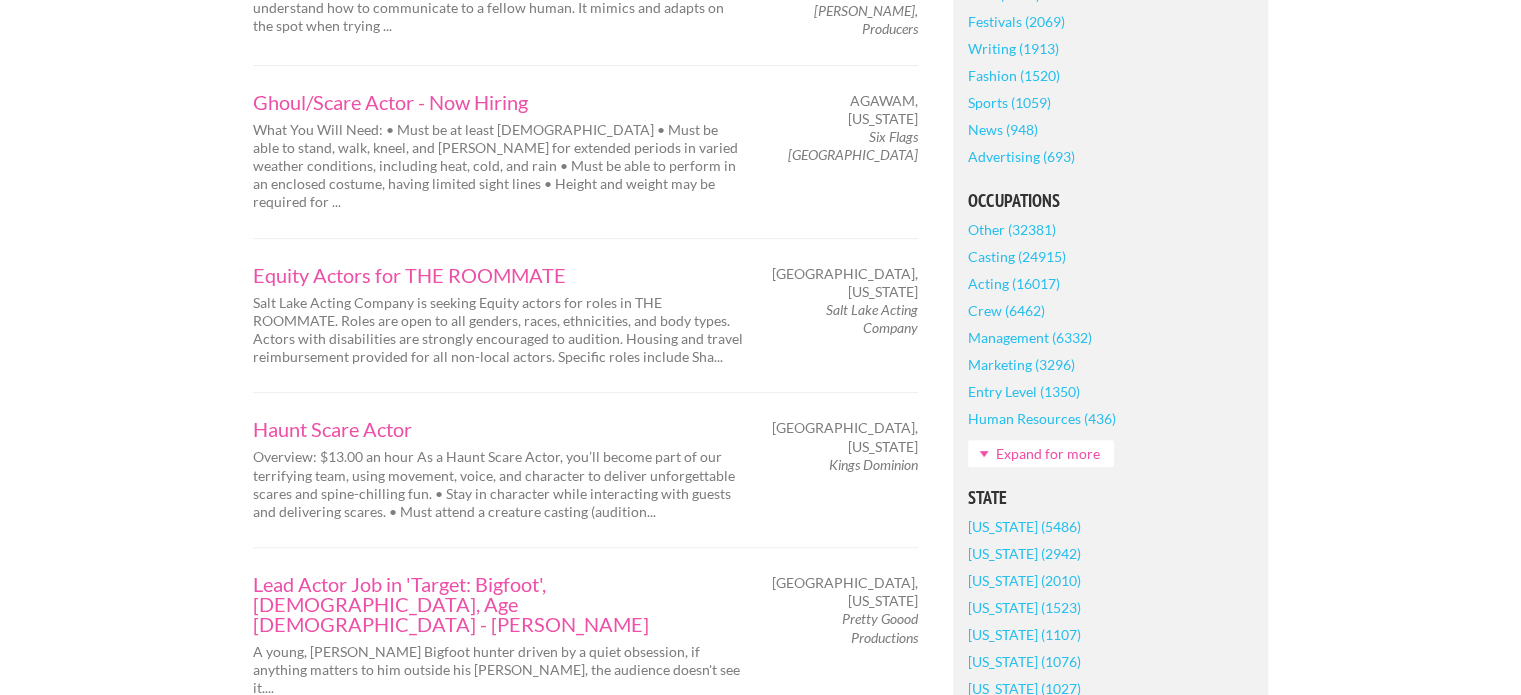 click on "Expand for more" at bounding box center [1041, 453] 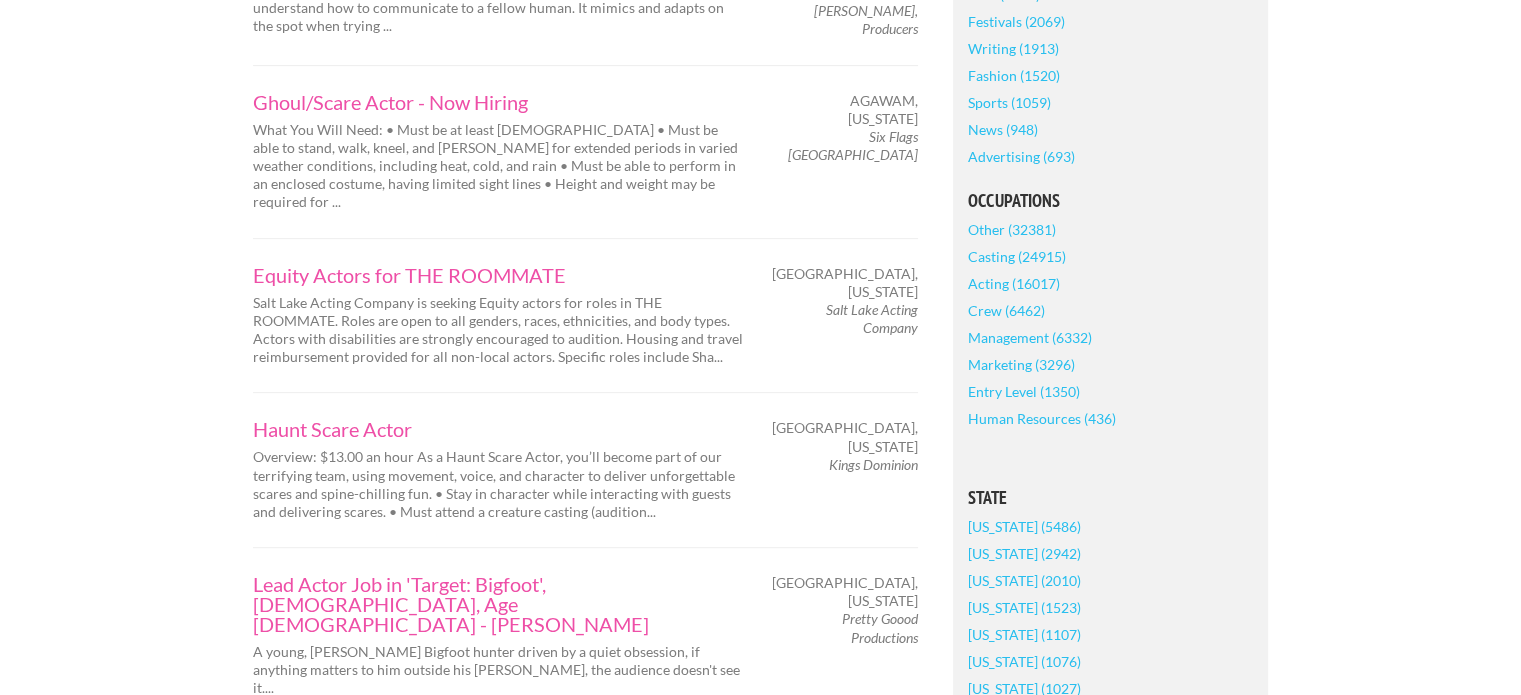 scroll, scrollTop: 0, scrollLeft: 0, axis: both 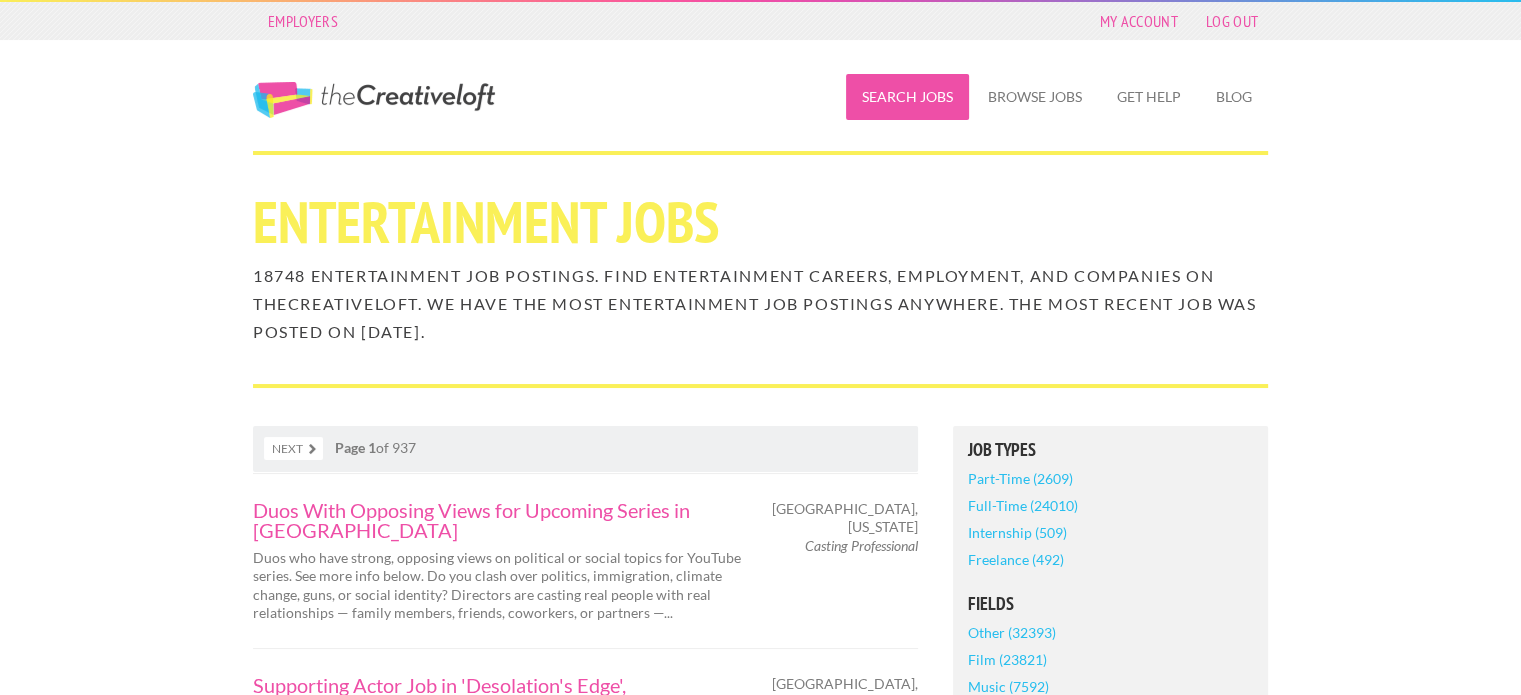 click on "Search Jobs" at bounding box center (907, 97) 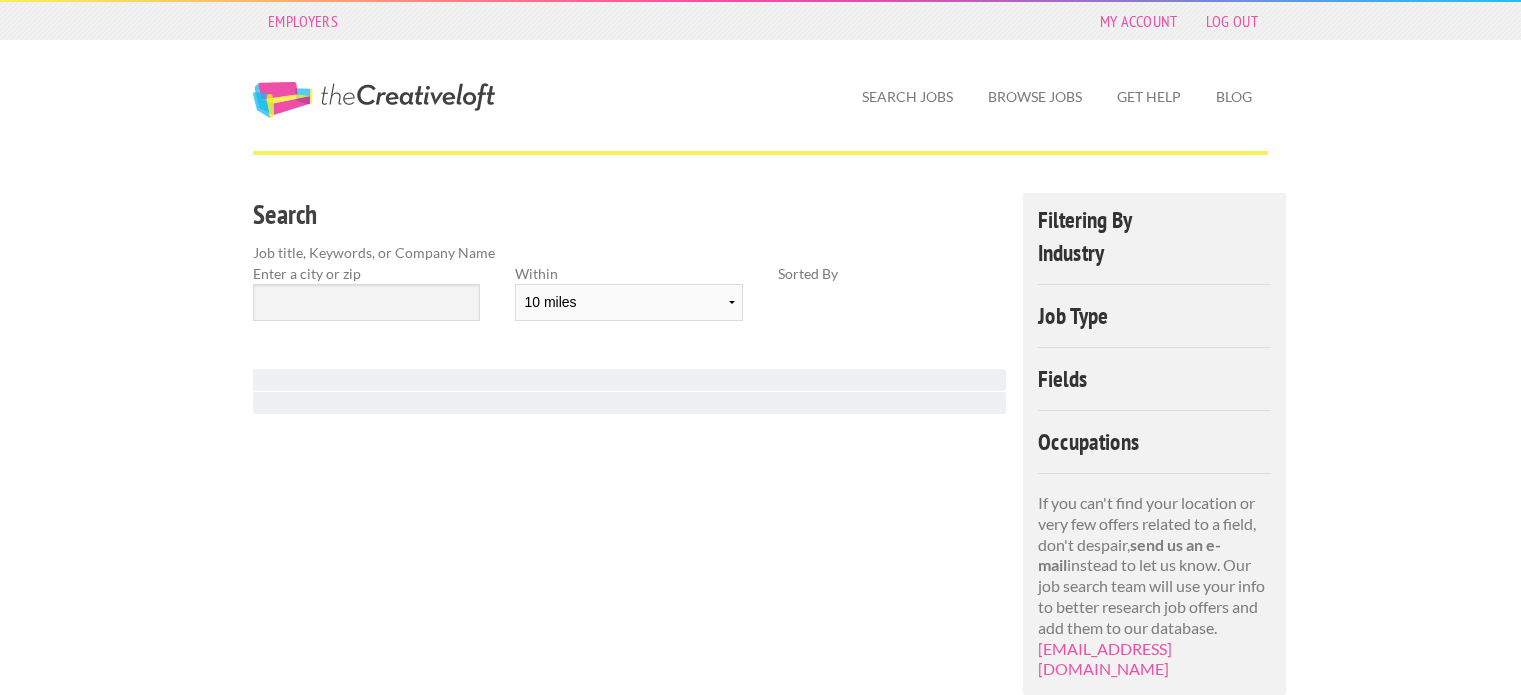 scroll, scrollTop: 0, scrollLeft: 0, axis: both 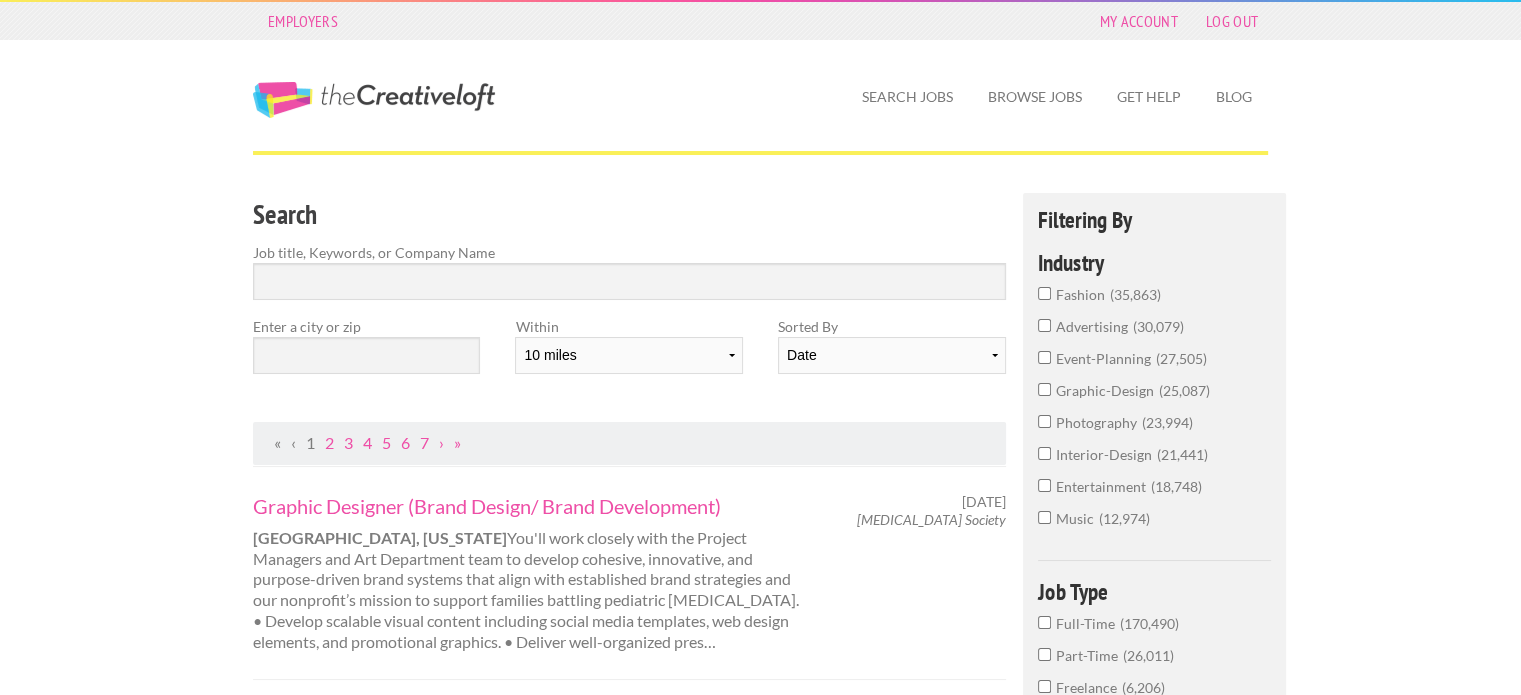click on "interior-design 21,441" at bounding box center [1044, 453] 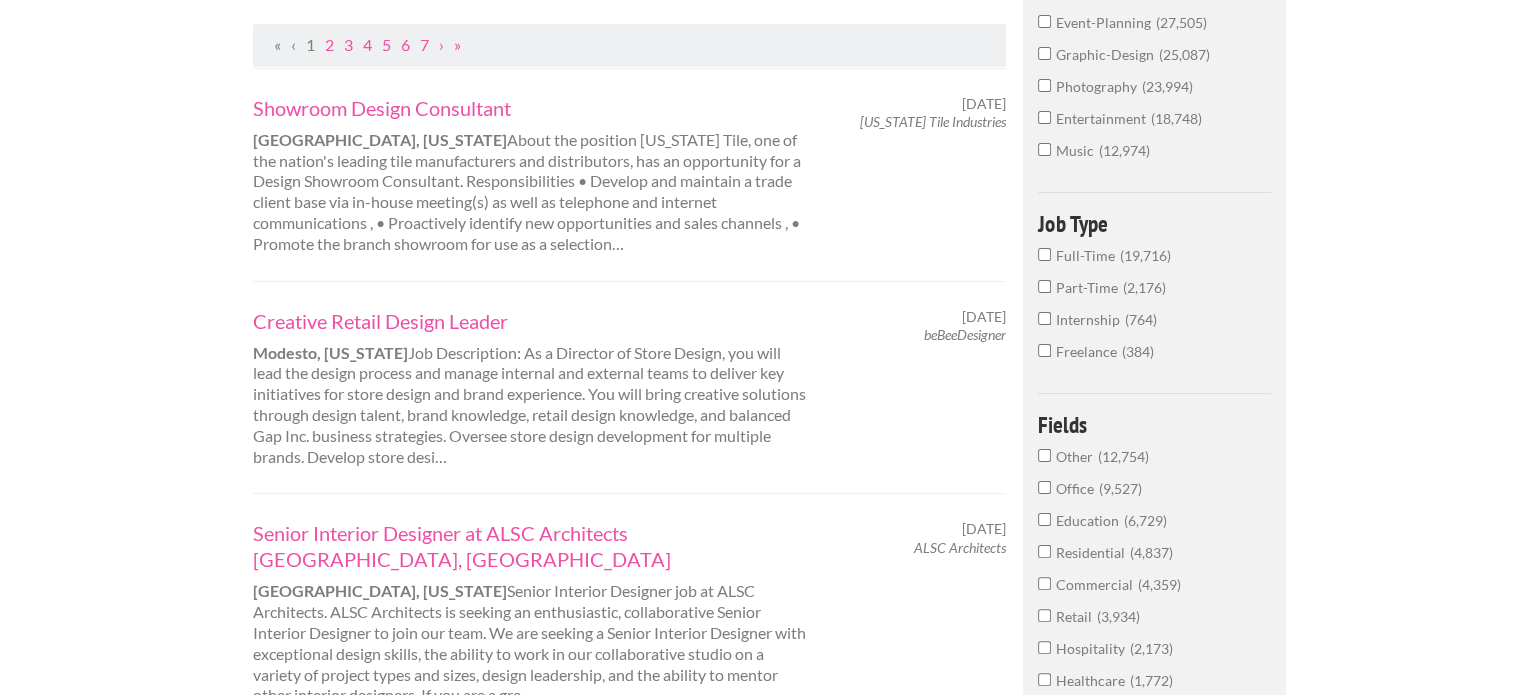 scroll, scrollTop: 0, scrollLeft: 0, axis: both 